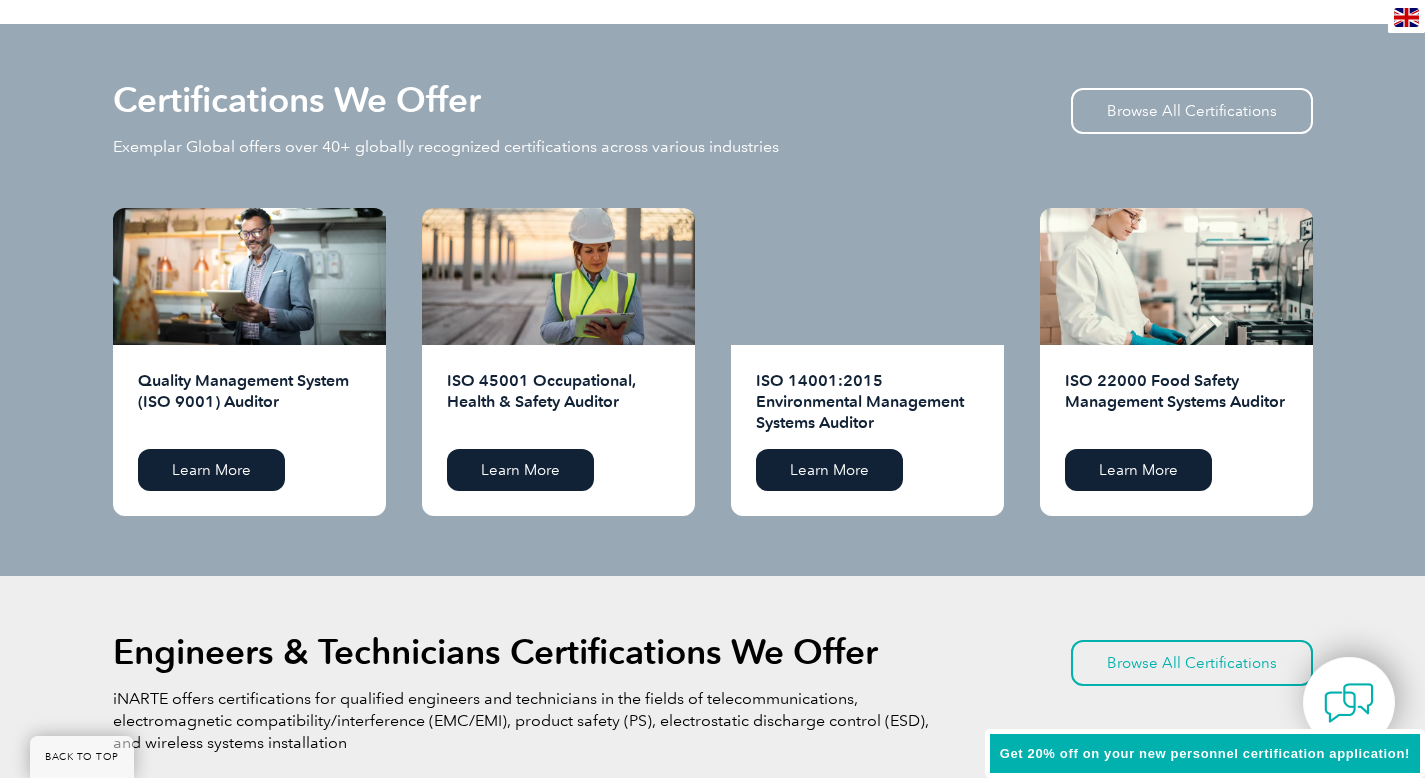 scroll, scrollTop: 1890, scrollLeft: 0, axis: vertical 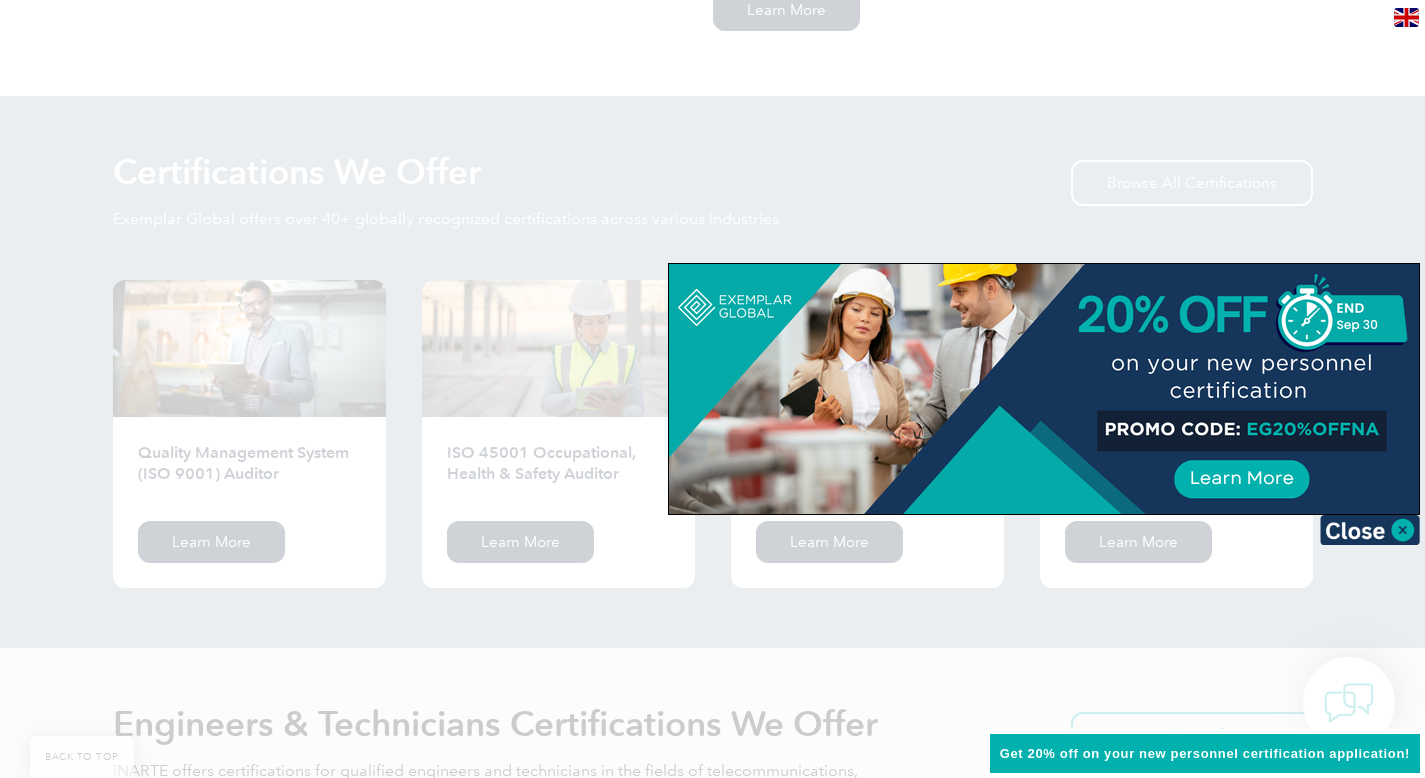 click at bounding box center (1044, 389) 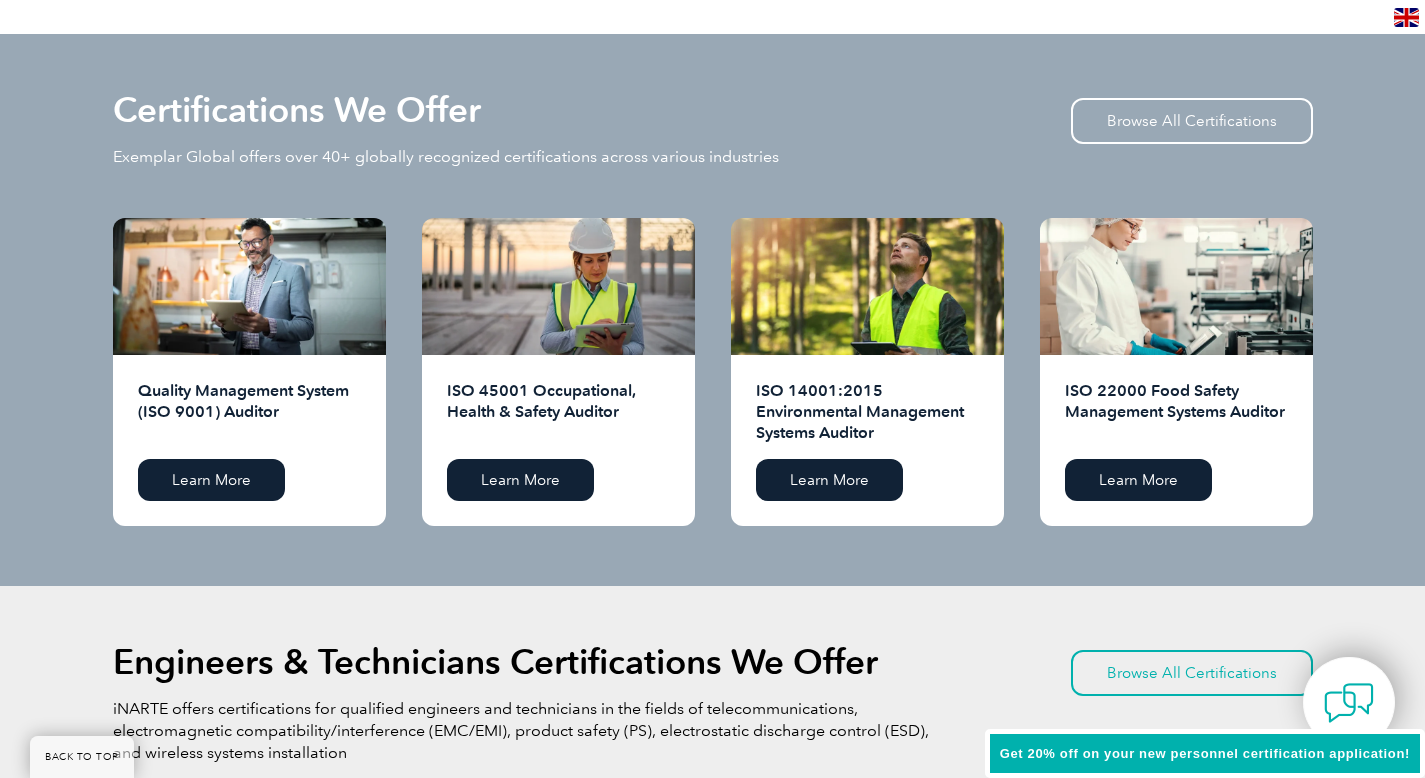 scroll, scrollTop: 1950, scrollLeft: 0, axis: vertical 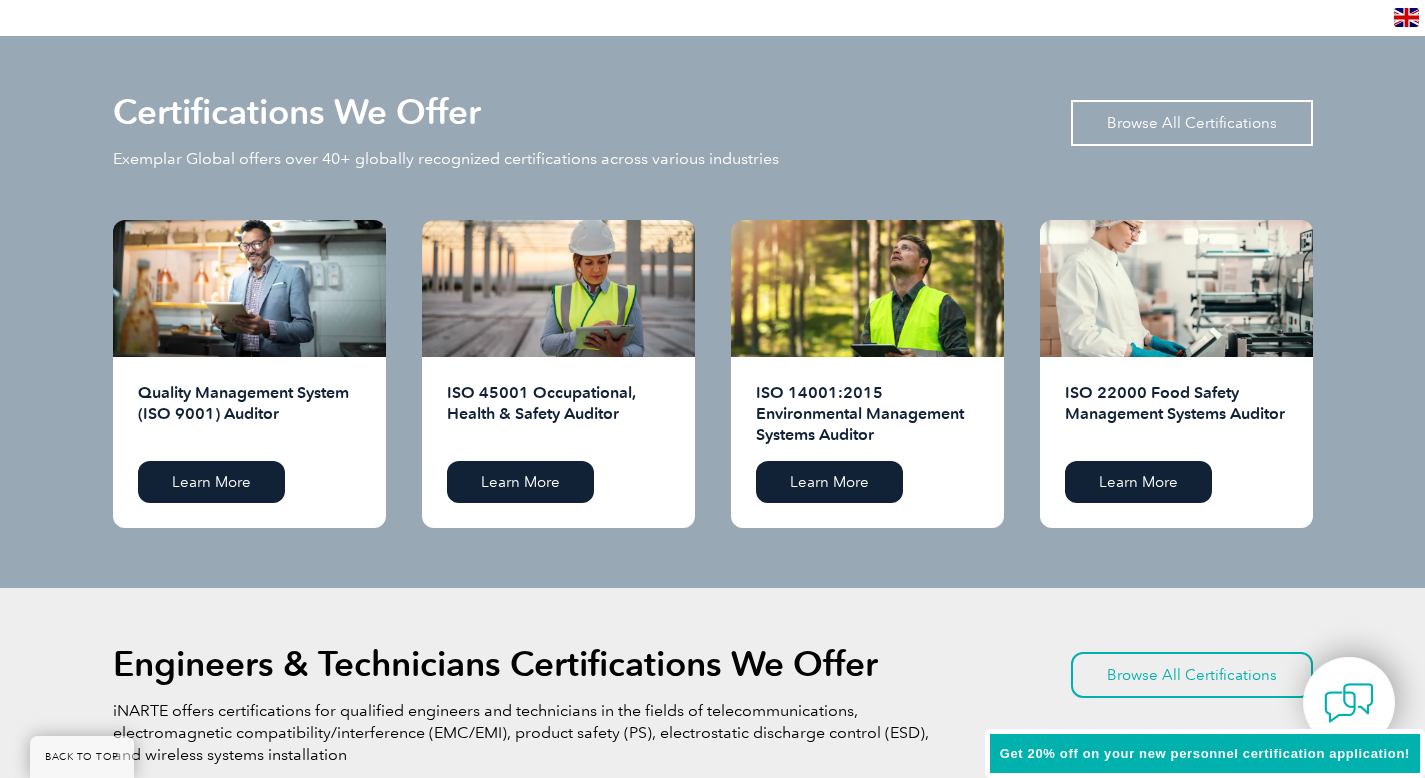 click on "Browse All Certifications" at bounding box center [1192, 123] 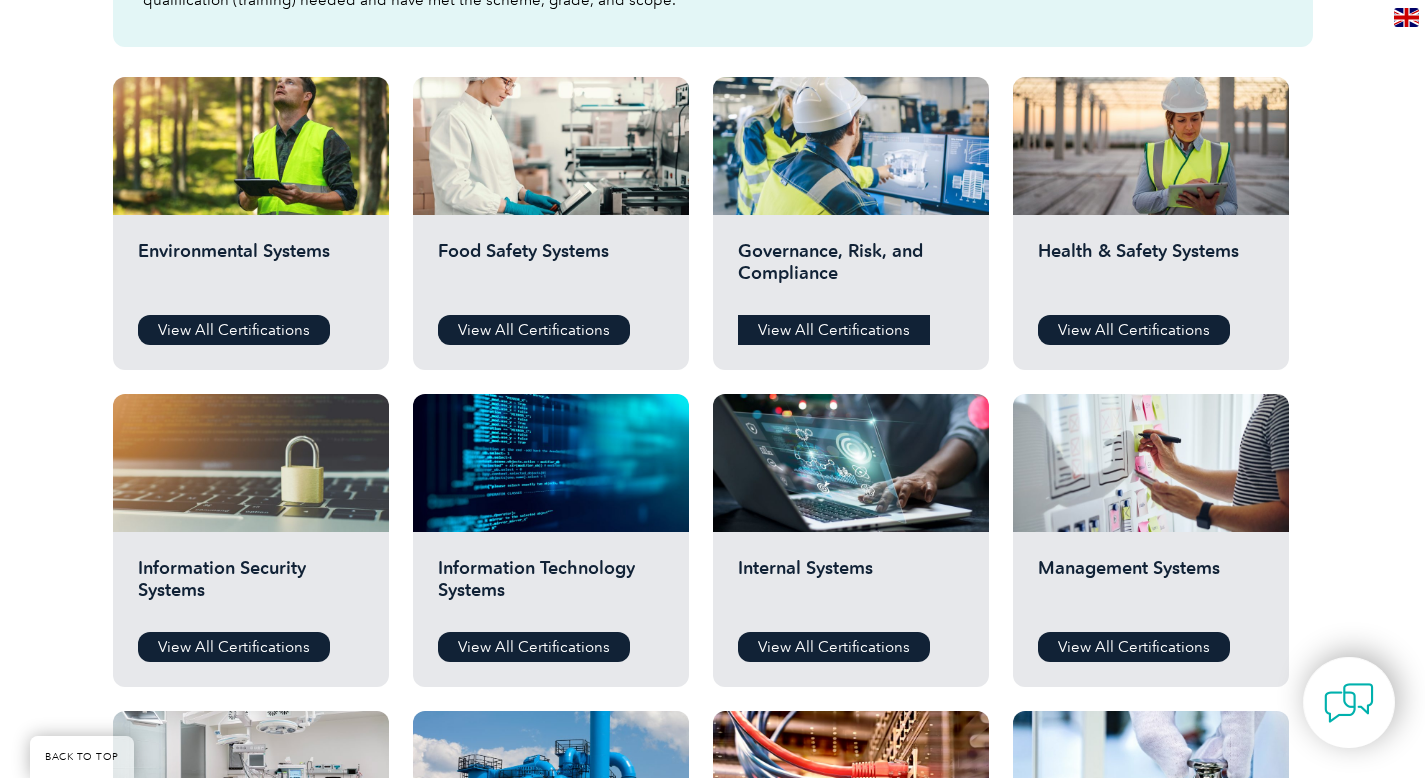 scroll, scrollTop: 742, scrollLeft: 0, axis: vertical 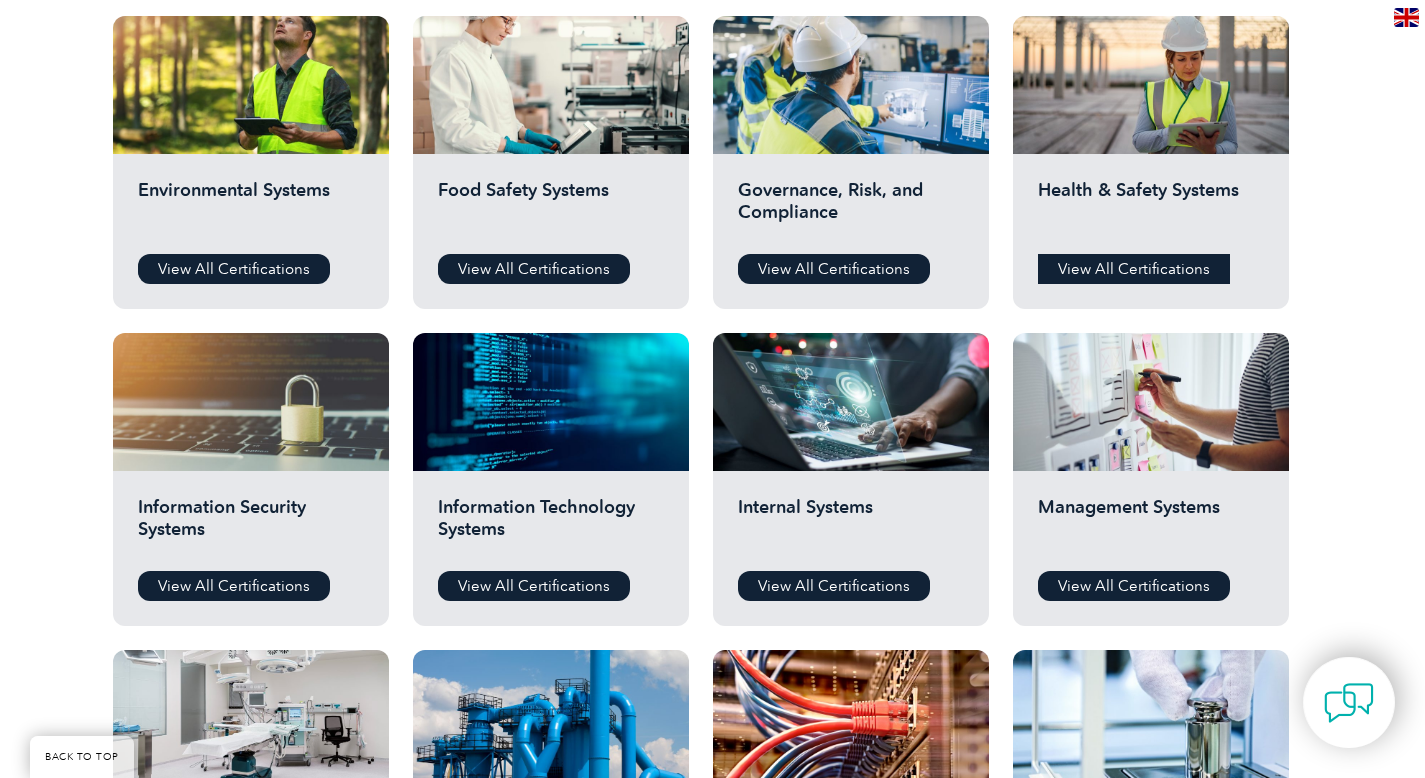 click on "View All Certifications" at bounding box center (1134, 269) 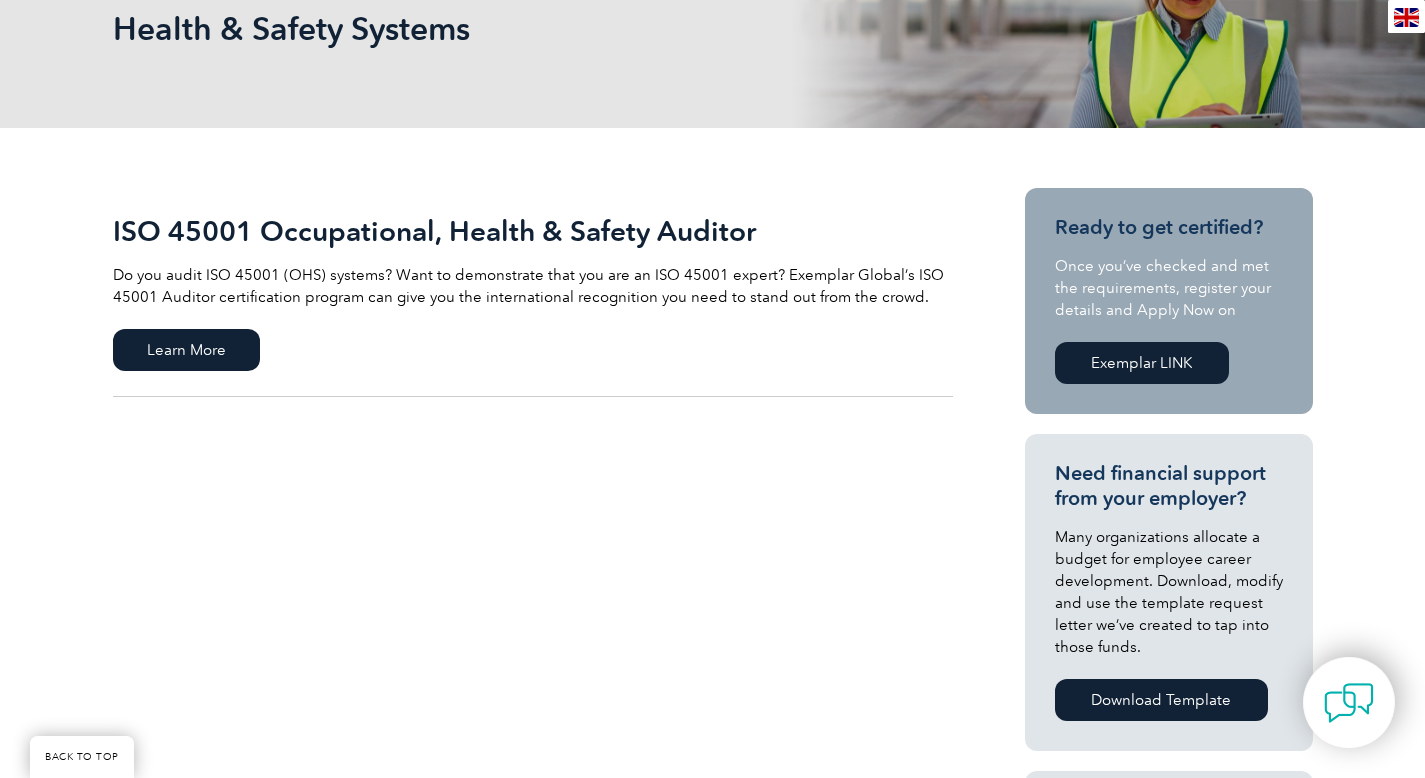 scroll, scrollTop: 331, scrollLeft: 0, axis: vertical 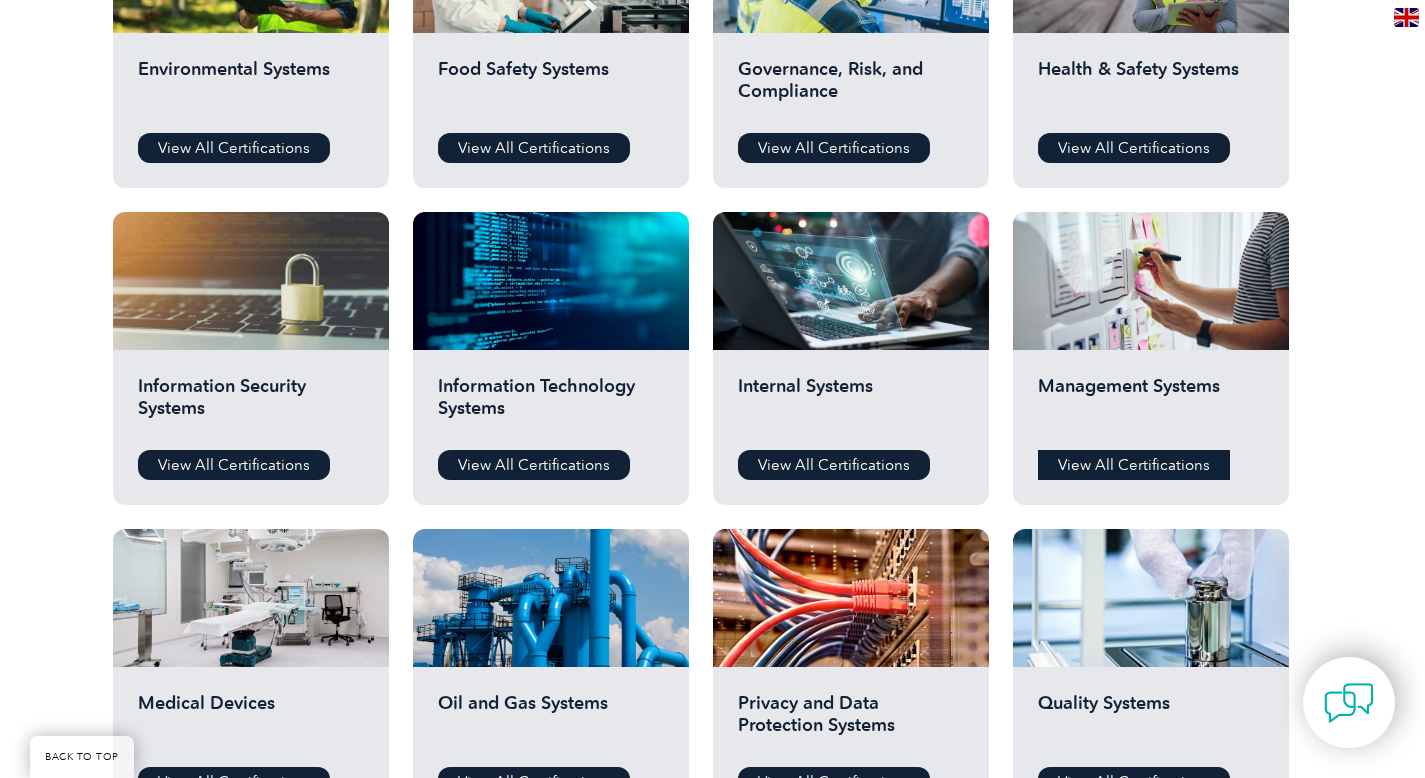 click on "View All Certifications" at bounding box center (1134, 465) 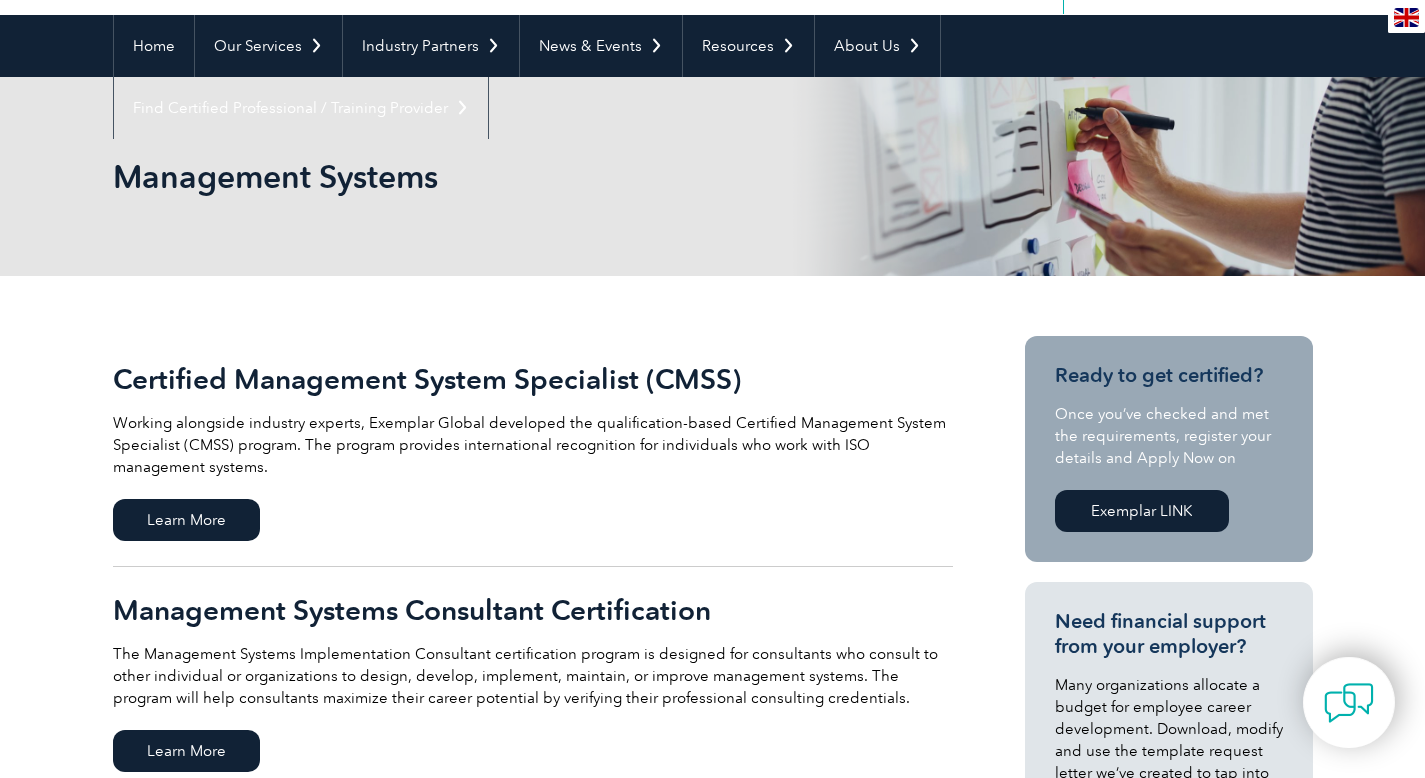 scroll, scrollTop: 169, scrollLeft: 0, axis: vertical 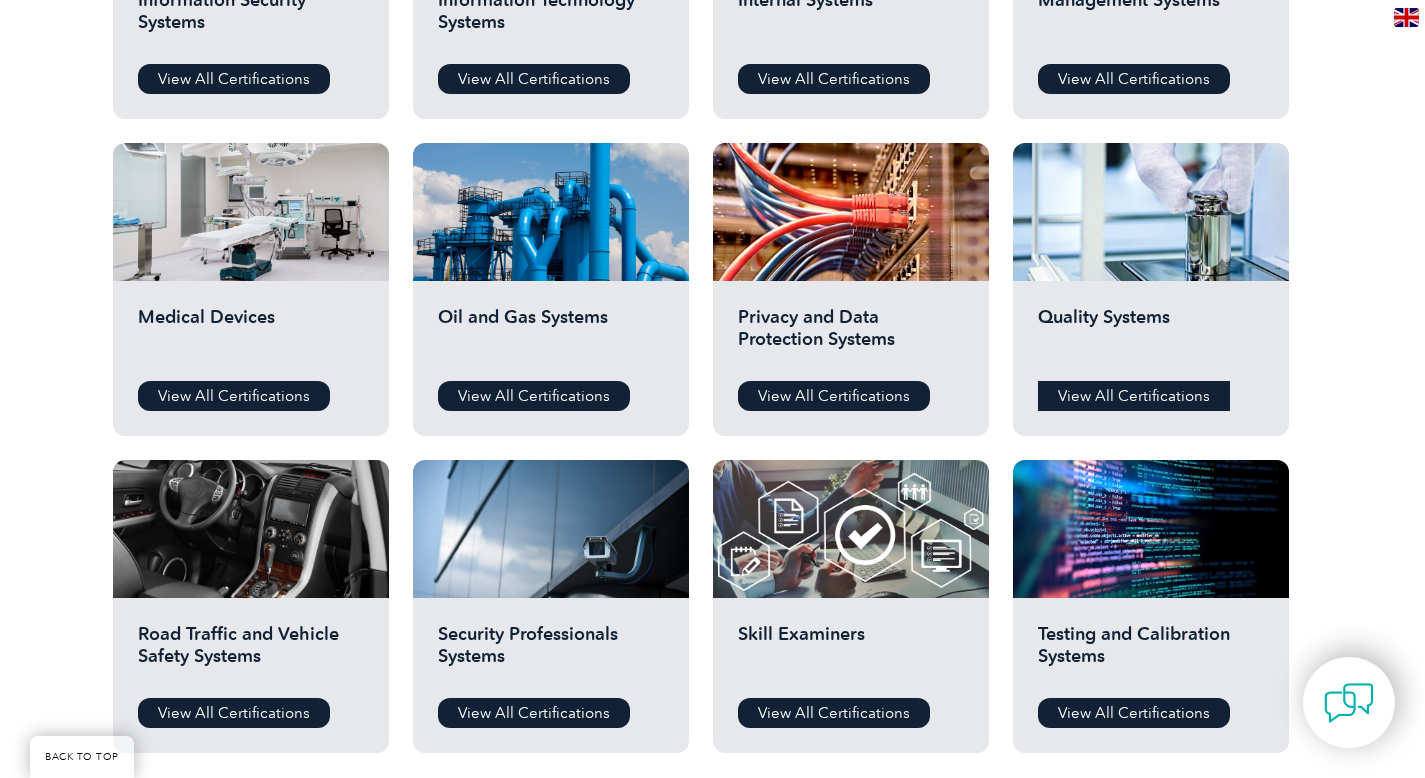 click on "View All Certifications" at bounding box center [1134, 396] 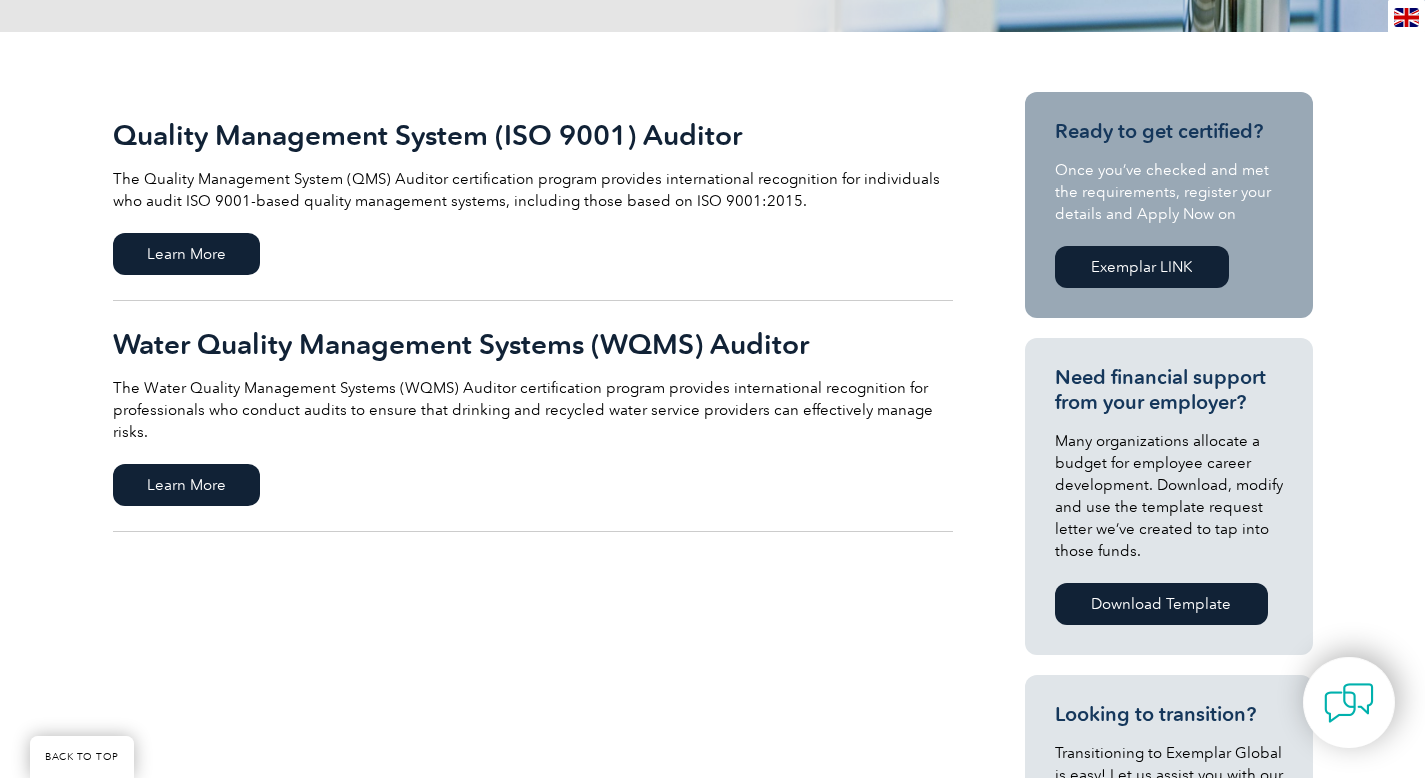 scroll, scrollTop: 426, scrollLeft: 0, axis: vertical 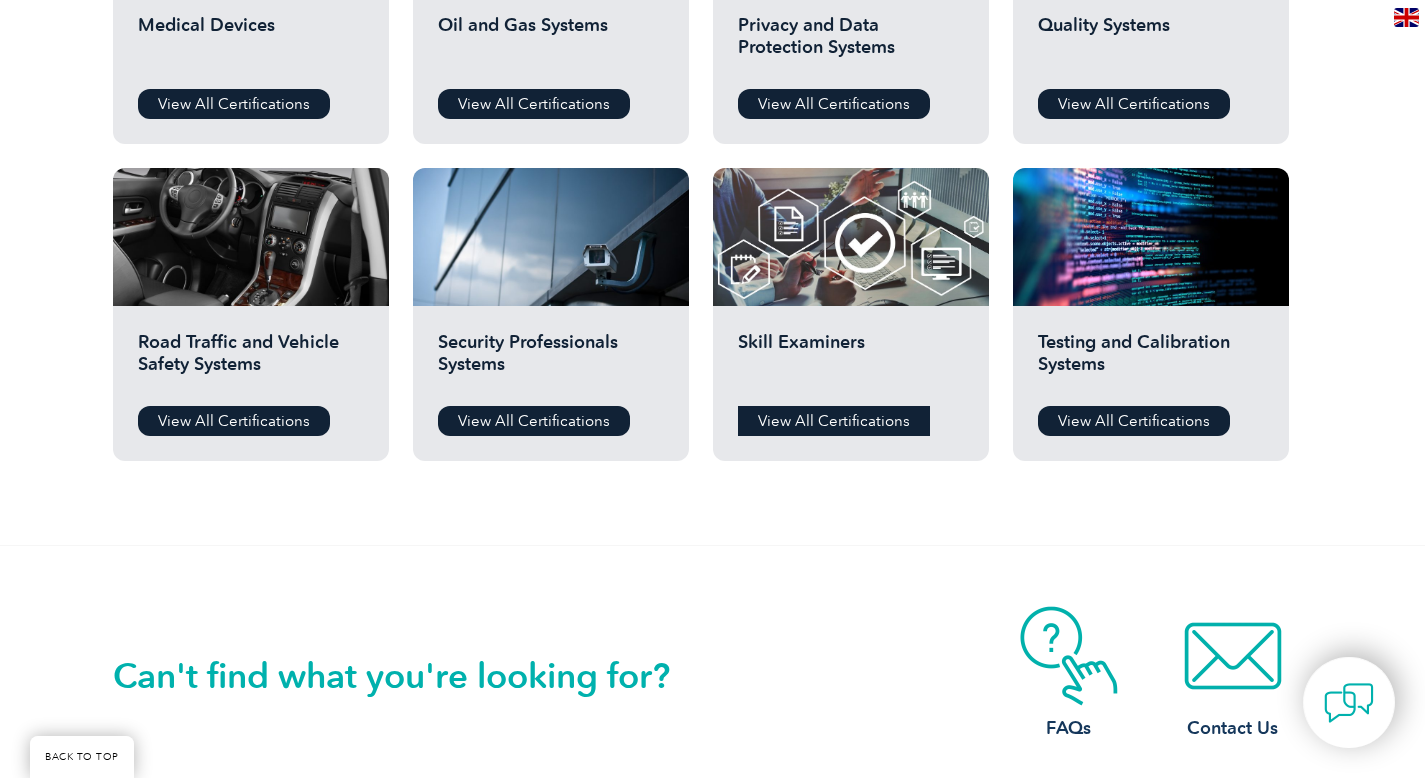 click on "View All Certifications" at bounding box center (834, 421) 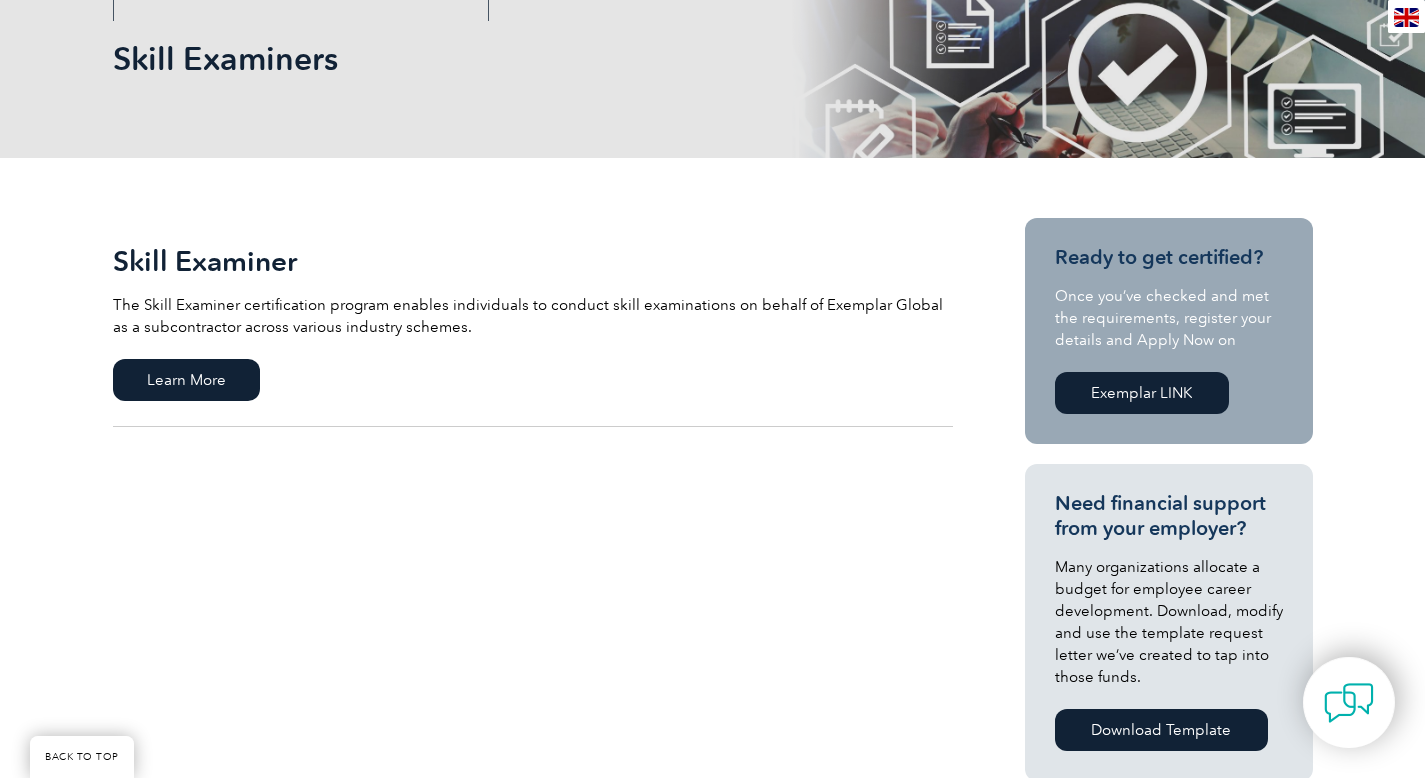 scroll, scrollTop: 296, scrollLeft: 0, axis: vertical 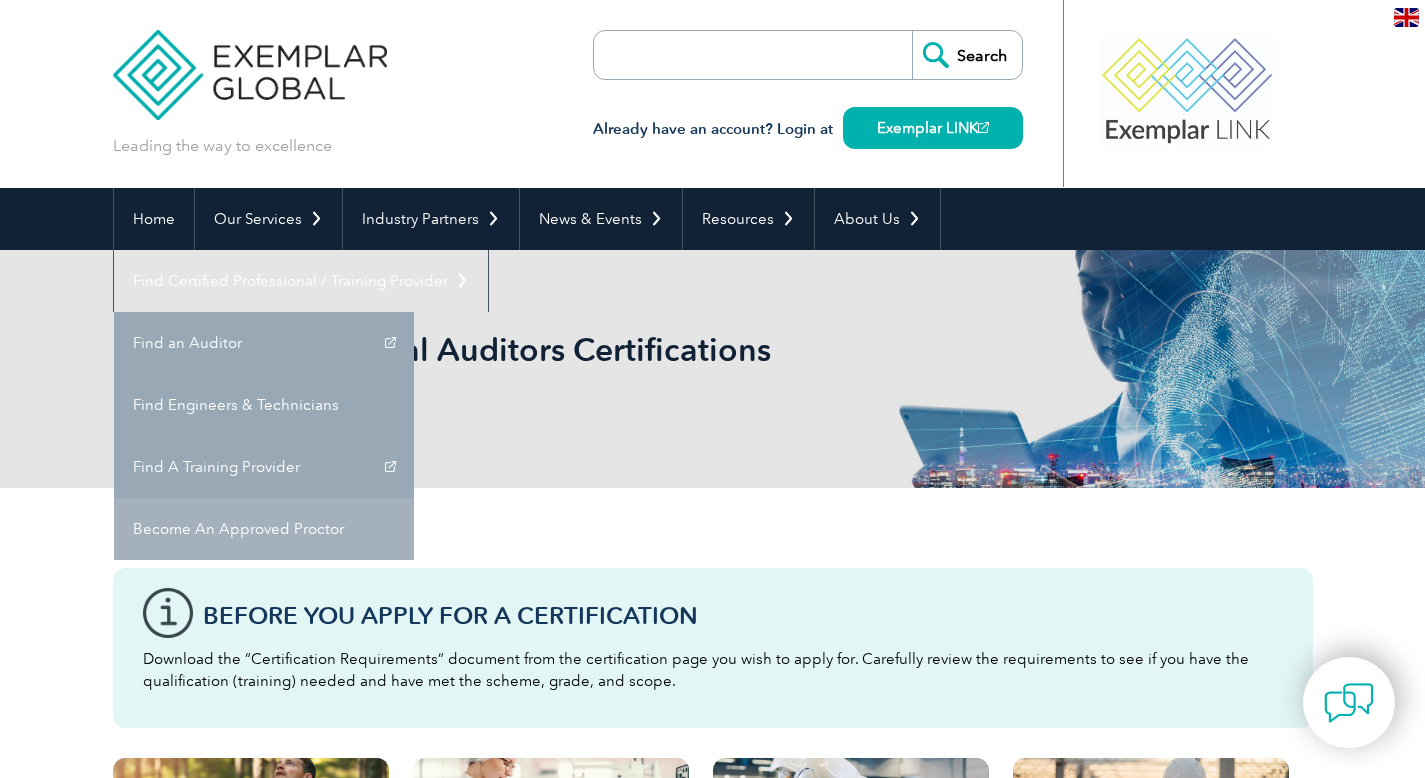 click on "Become An Approved Proctor" at bounding box center (264, 529) 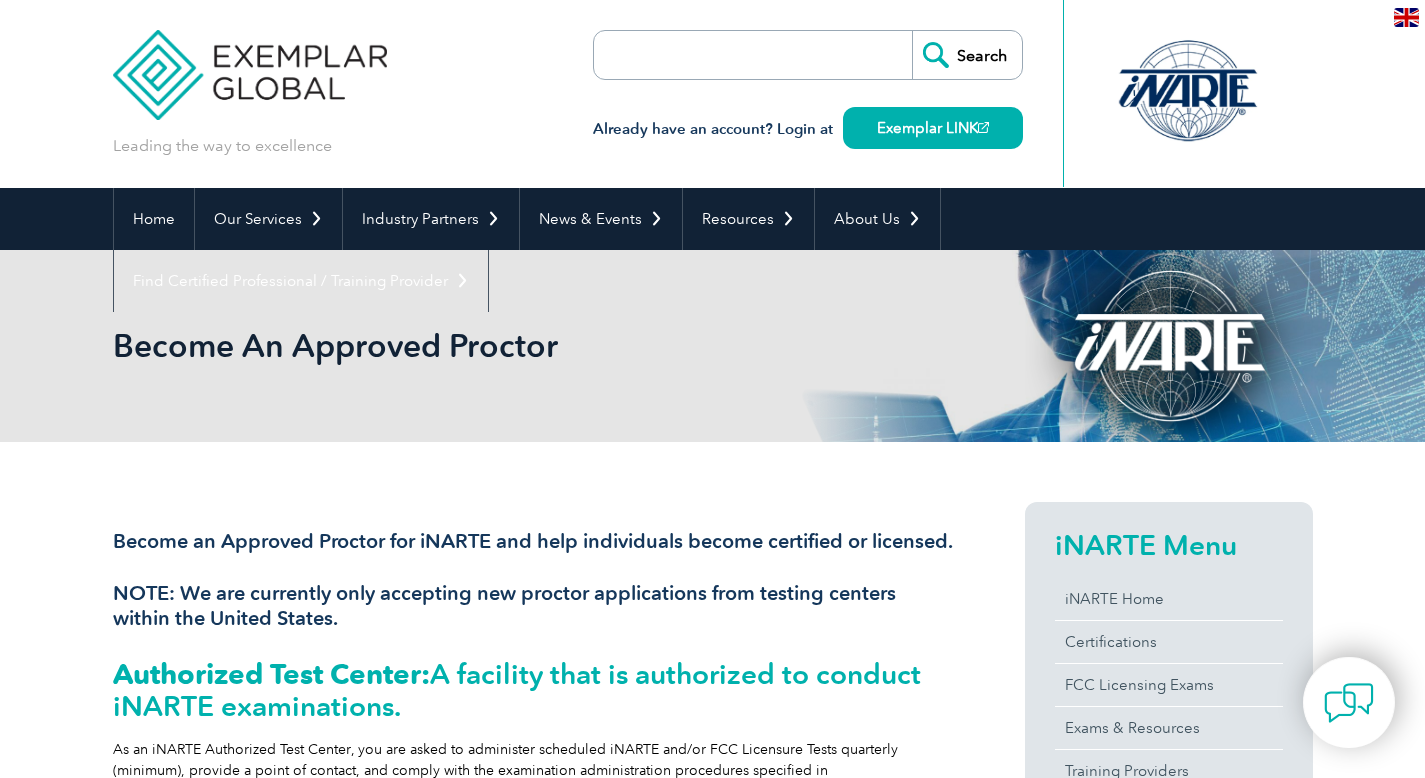 scroll, scrollTop: 0, scrollLeft: 0, axis: both 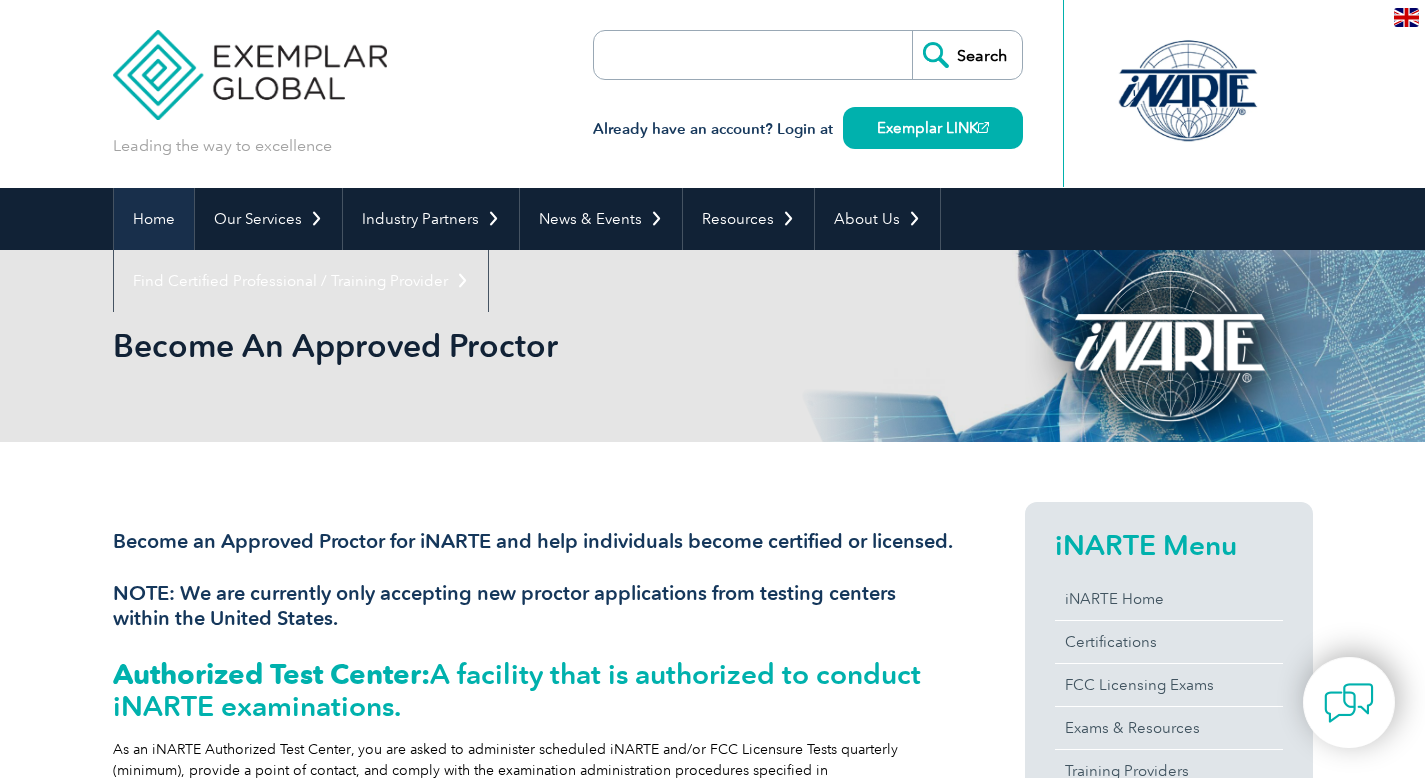 click on "Home" at bounding box center [154, 219] 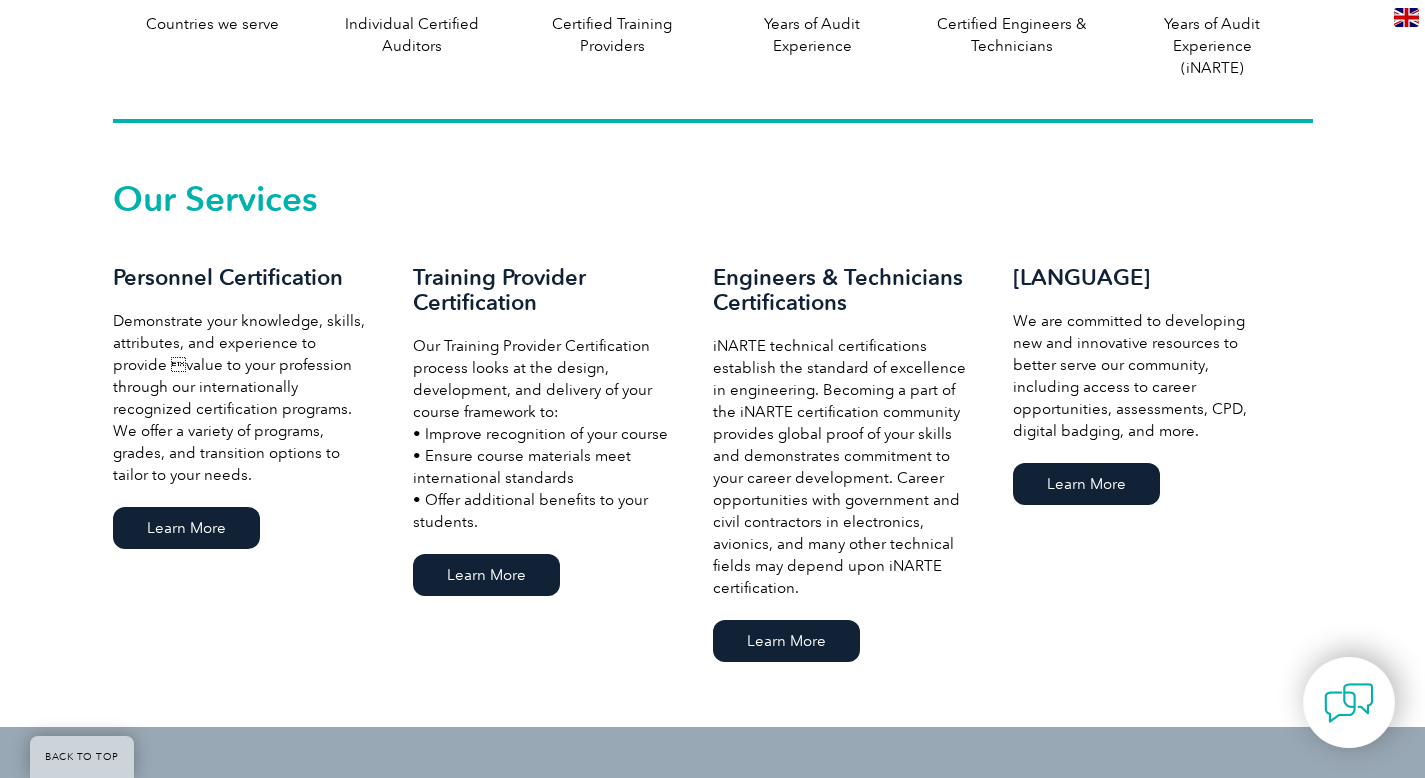 scroll, scrollTop: 1307, scrollLeft: 0, axis: vertical 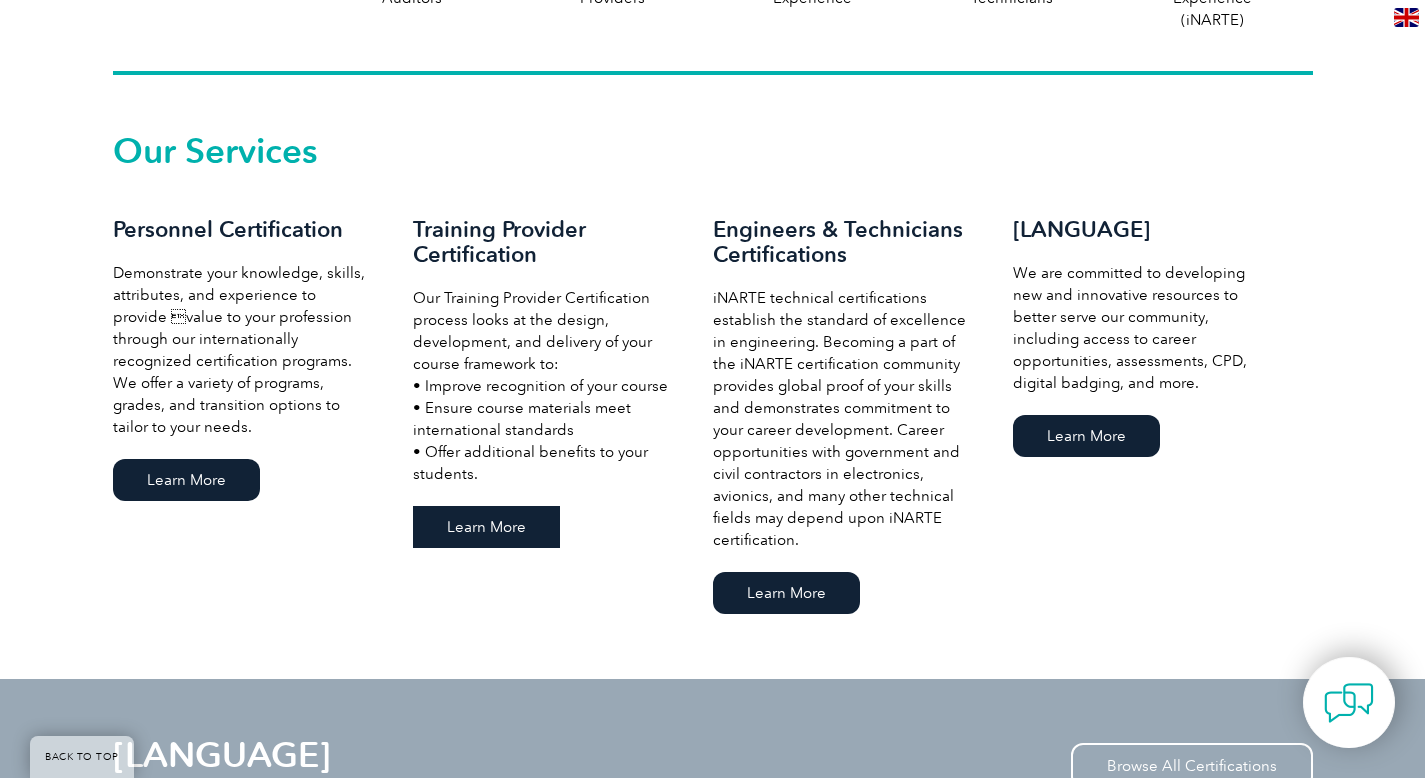 click on "Learn More" at bounding box center [486, 527] 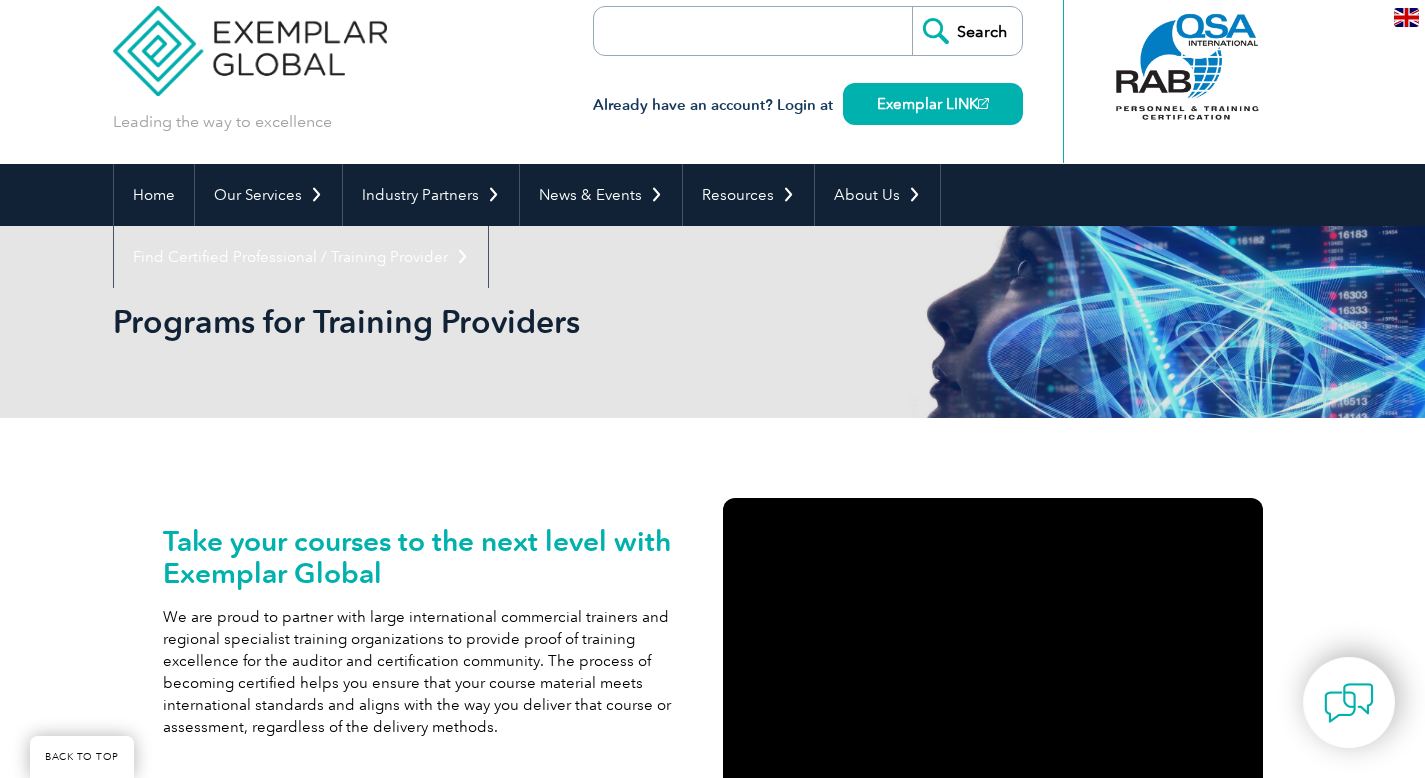 scroll, scrollTop: 0, scrollLeft: 0, axis: both 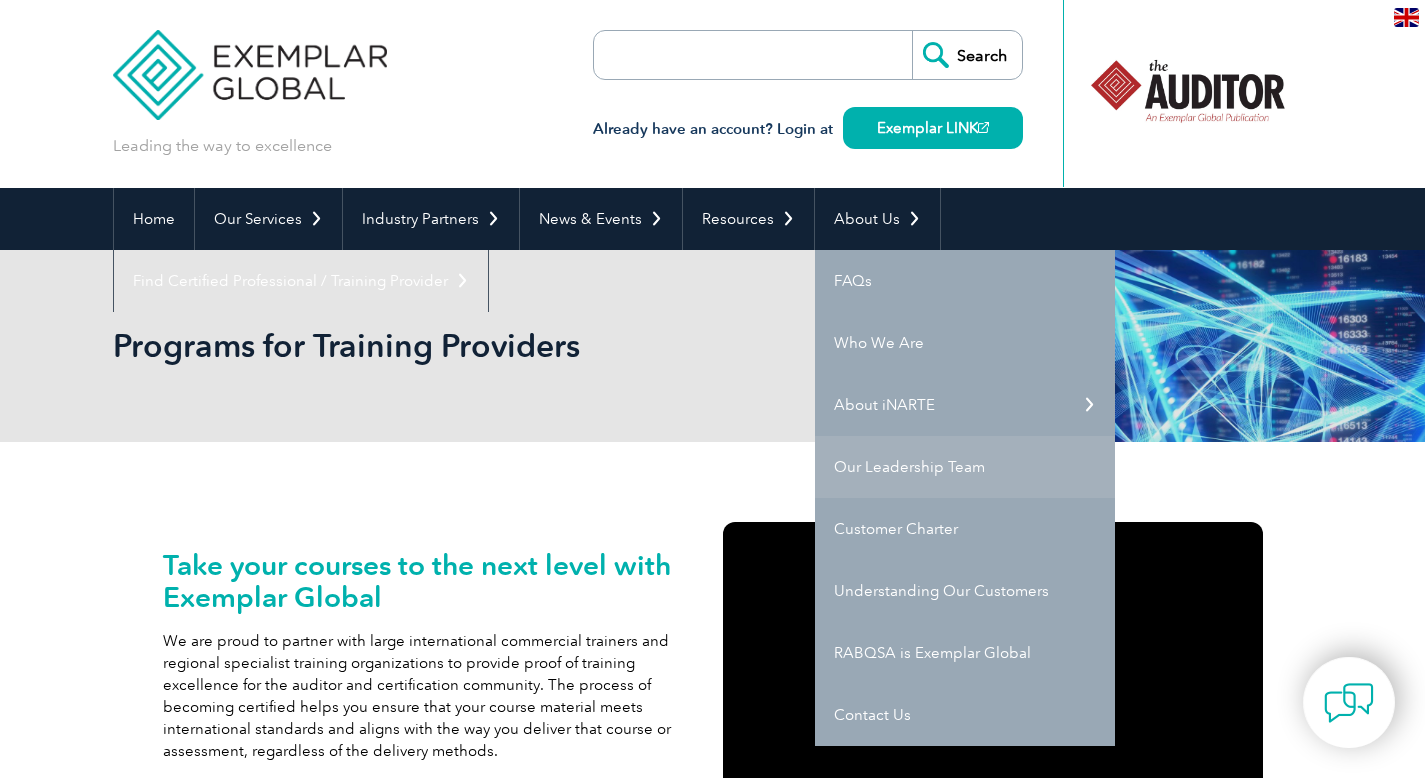 click on "Our Leadership Team" at bounding box center (965, 467) 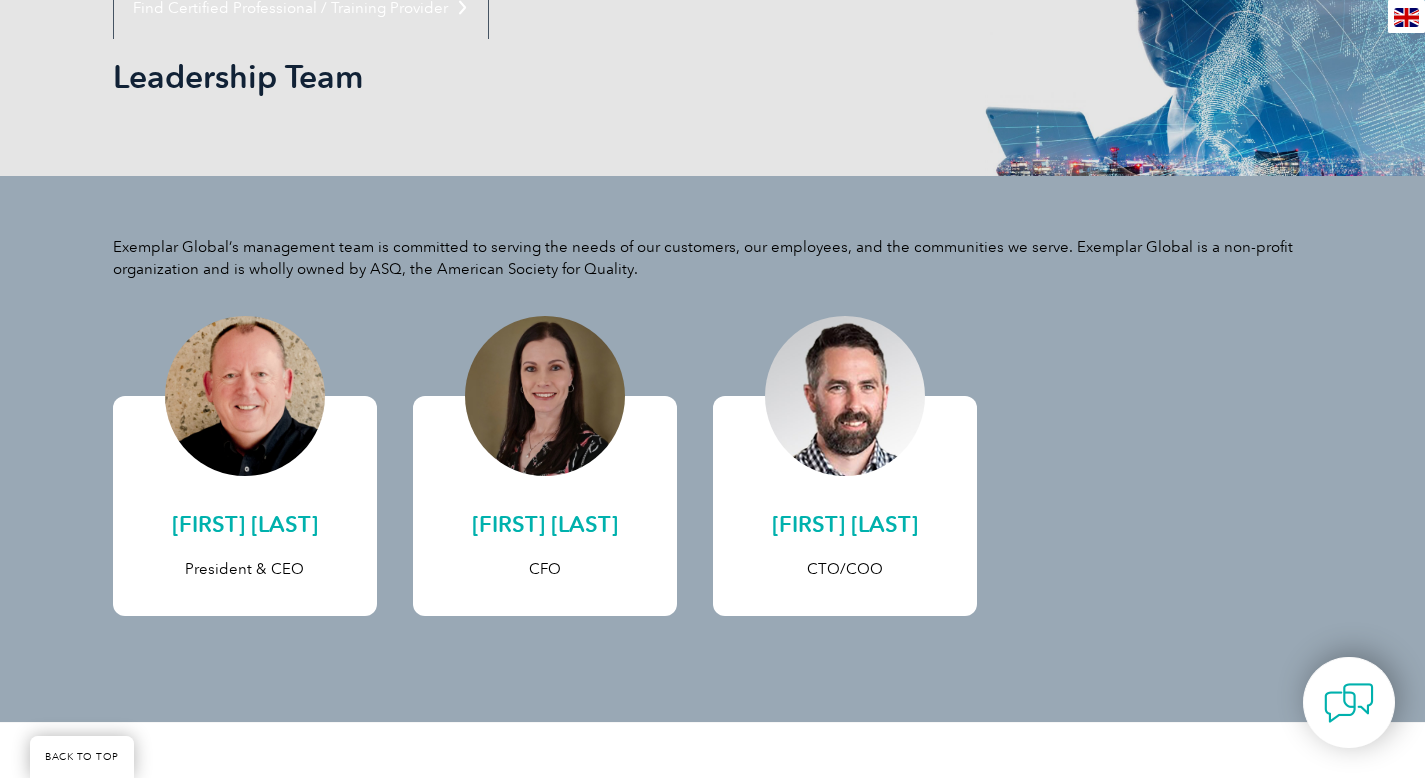 scroll, scrollTop: 0, scrollLeft: 0, axis: both 